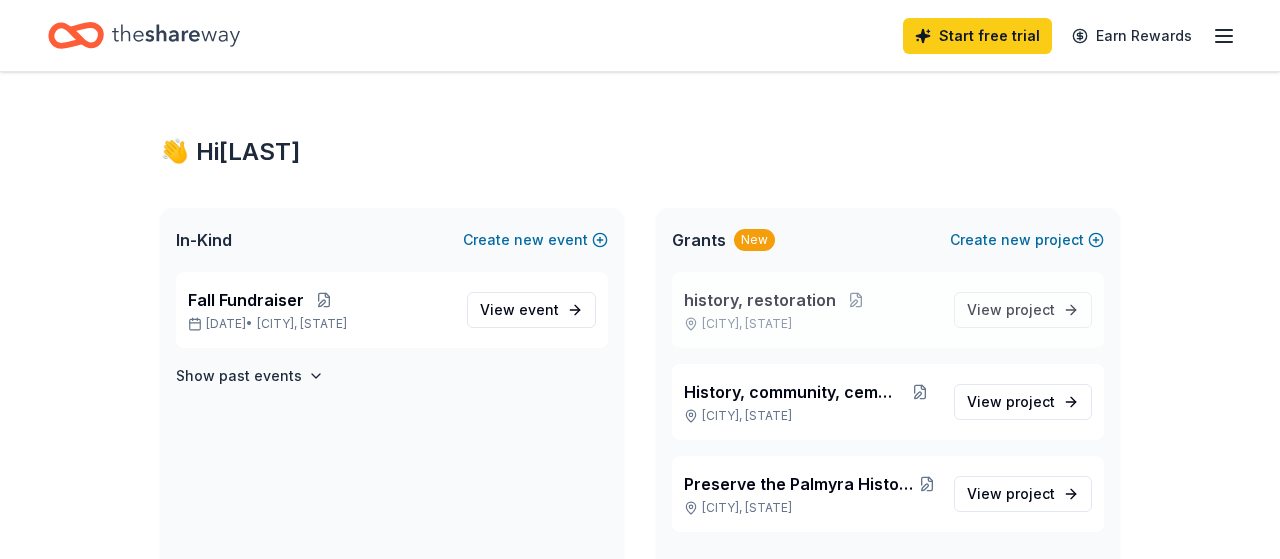 scroll, scrollTop: 0, scrollLeft: 0, axis: both 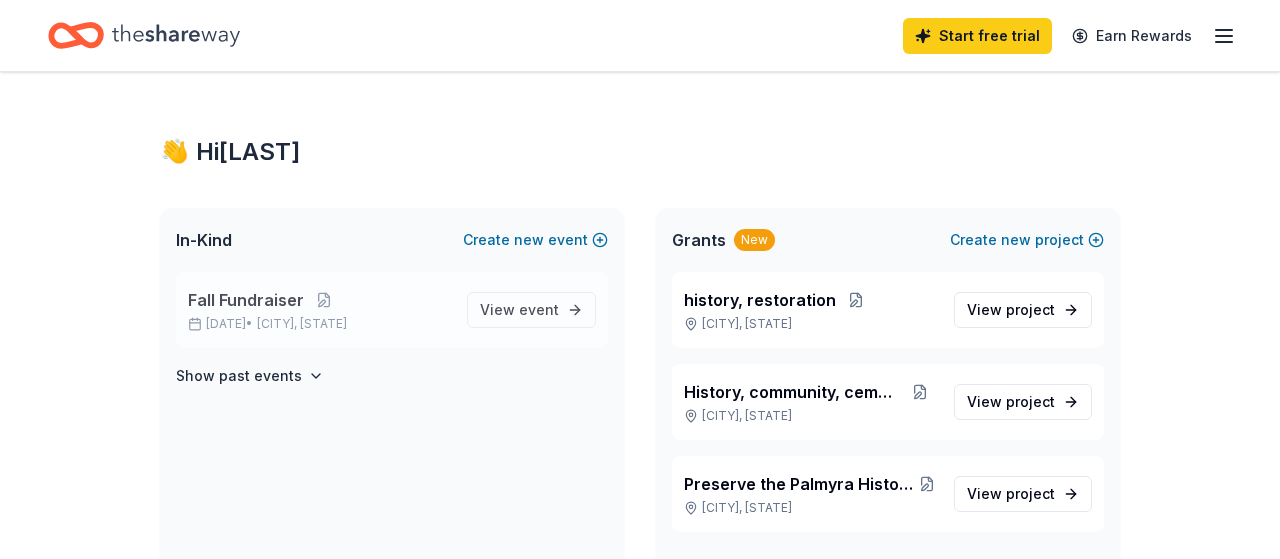 click on "Fall Fundraiser" at bounding box center (246, 300) 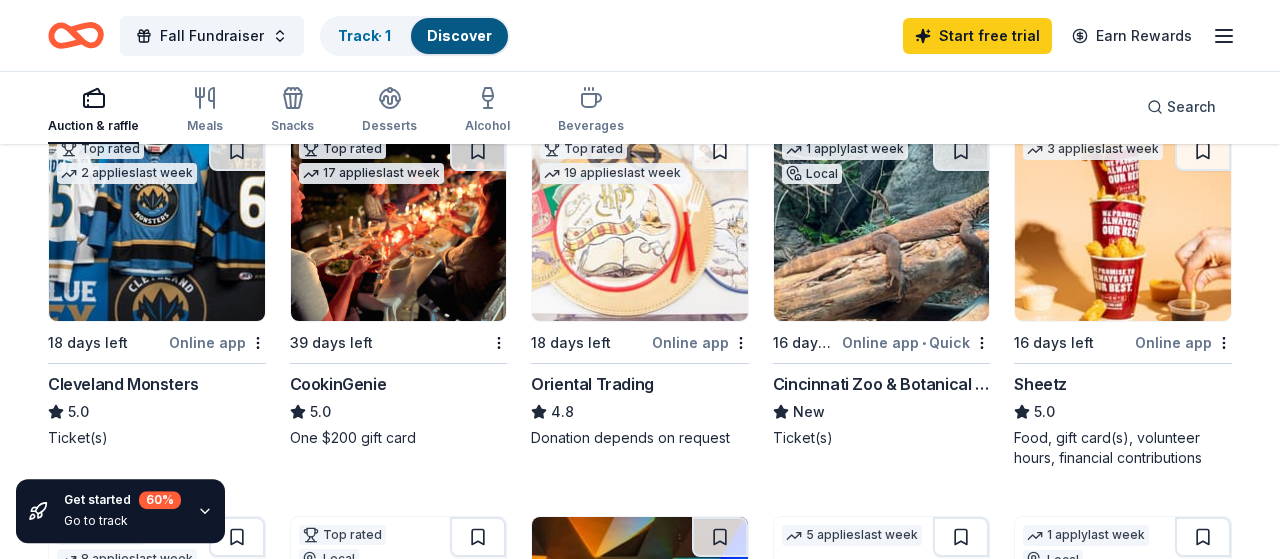 scroll, scrollTop: 252, scrollLeft: 0, axis: vertical 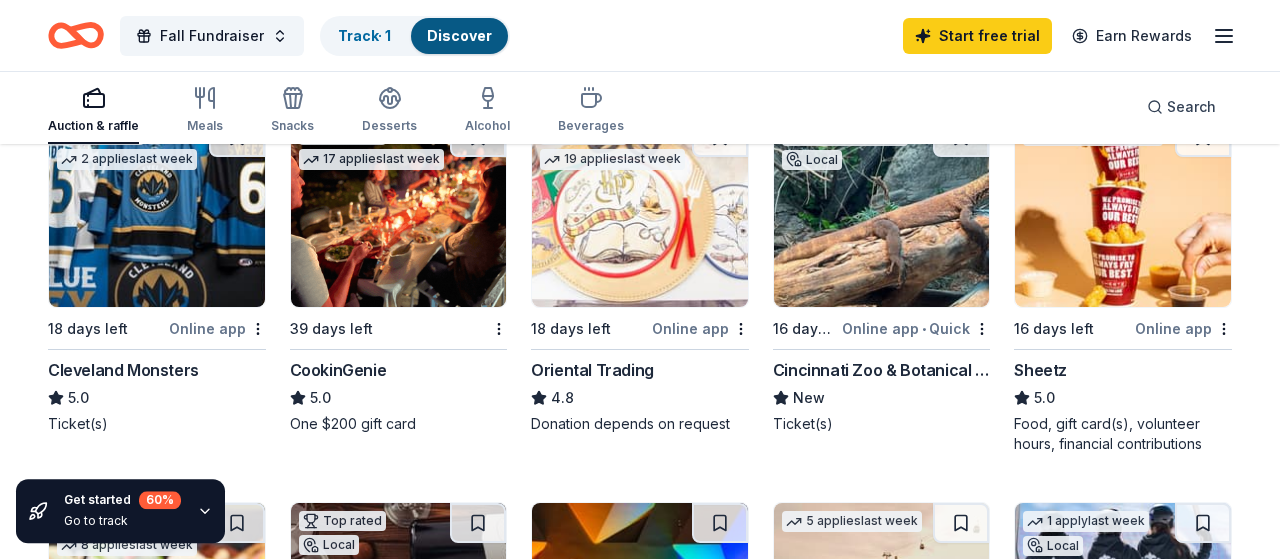 click on "Cincinnati Zoo & Botanical Garden" at bounding box center [882, 370] 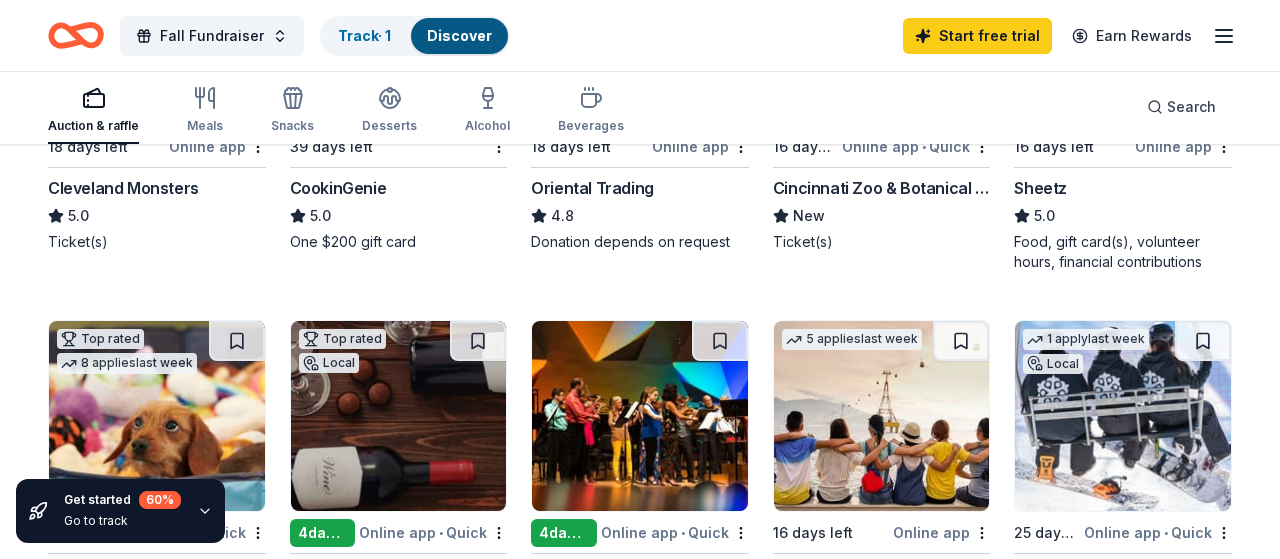 scroll, scrollTop: 477, scrollLeft: 0, axis: vertical 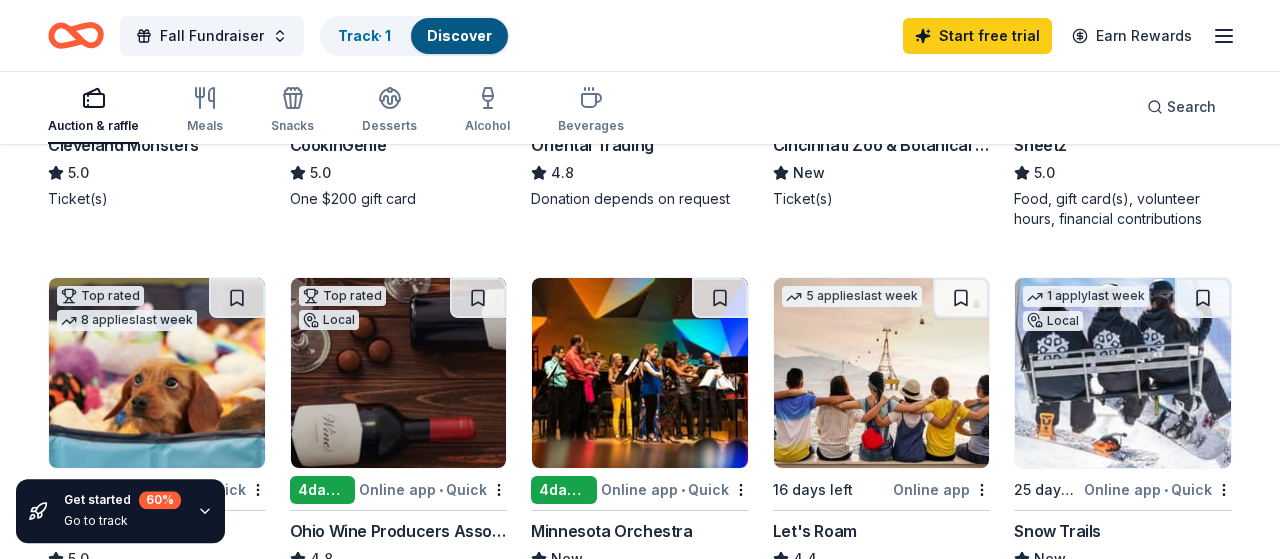 click 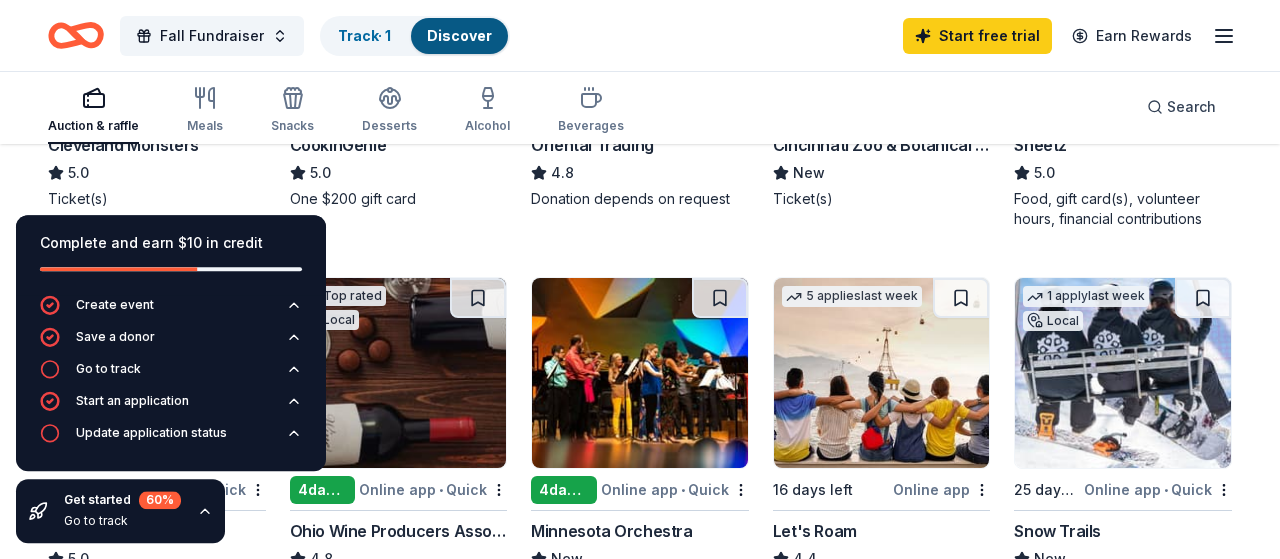 click on "Top rated 2   applies  last week 18 days left Online app Cleveland Monsters 5.0 Ticket(s) Top rated 17   applies  last week 39 days left CookinGenie 5.0 One $200 gift card Top rated 19   applies  last week 18 days left Online app Oriental Trading 4.8 Donation depends on request 1   apply  last week Local 16 days left Online app • Quick Cincinnati Zoo & Botanical Garden New Ticket(s) 3   applies  last week 16 days left Online app Sheetz 5.0 Food, gift card(s), volunteer hours, financial contributions Top rated 8   applies  last week 16 days left Online app • Quick BarkBox 5.0 Dog toy(s), dog food Top rated Local 4  days left Online app • Quick Ohio Wine Producers Association 4.8 Gift certificate(s) 4  days left Online app • Quick Minnesota Orchestra New Tickets 5   applies  last week 16 days left Online app Let's Roam 4.4 3 Family Scavenger Hunt Six Pack ($270 Value), 2 Date Night Scavenger Hunt Two Pack ($130 Value) 1   apply  last week Local 25 days left Online app • Quick Snow Trails New 6   • 7" at bounding box center (640, 639) 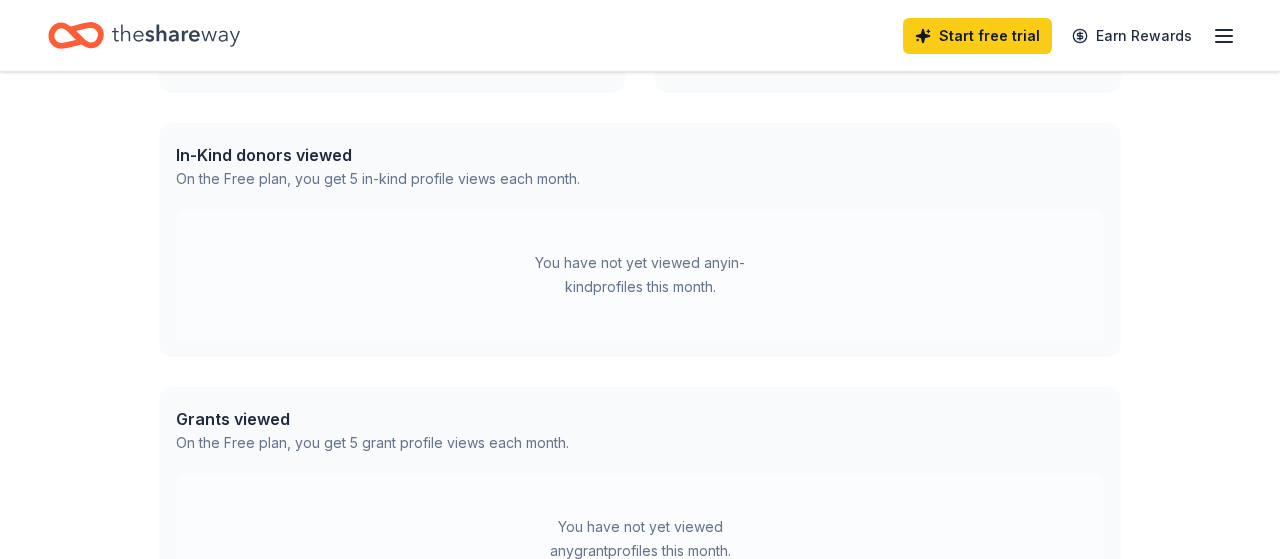 scroll, scrollTop: 0, scrollLeft: 0, axis: both 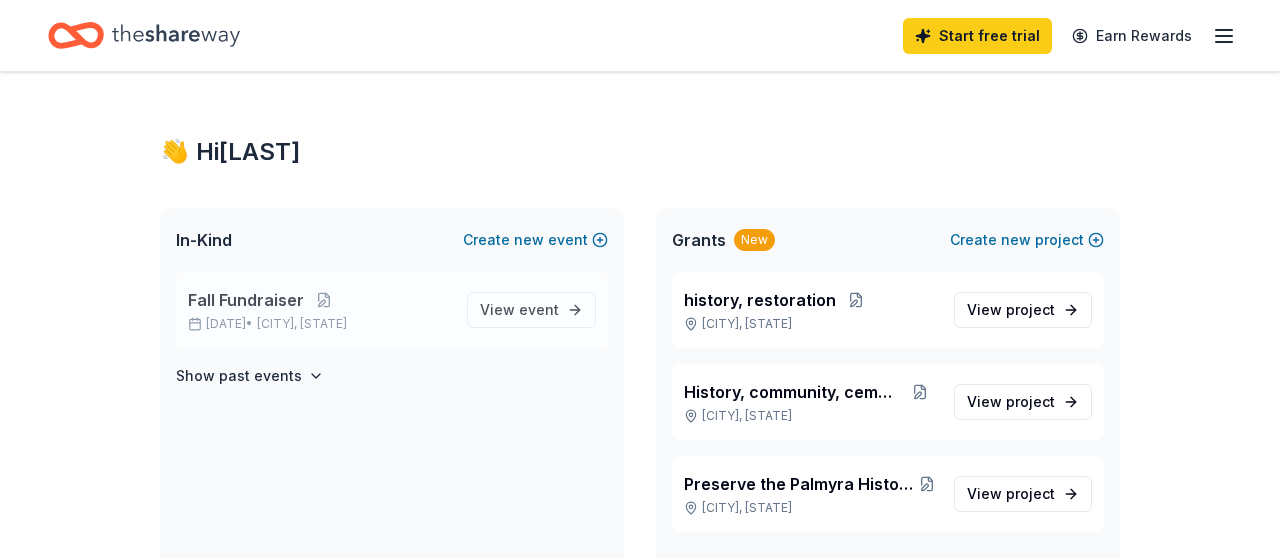 click on "Fall Fundraiser" at bounding box center [246, 300] 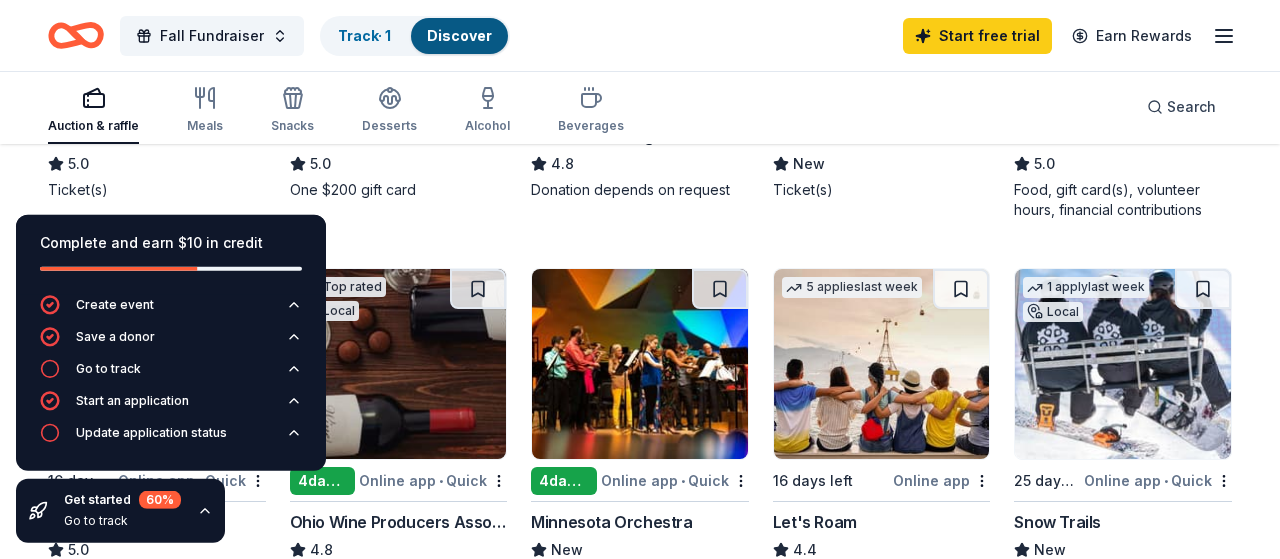 scroll, scrollTop: 496, scrollLeft: 0, axis: vertical 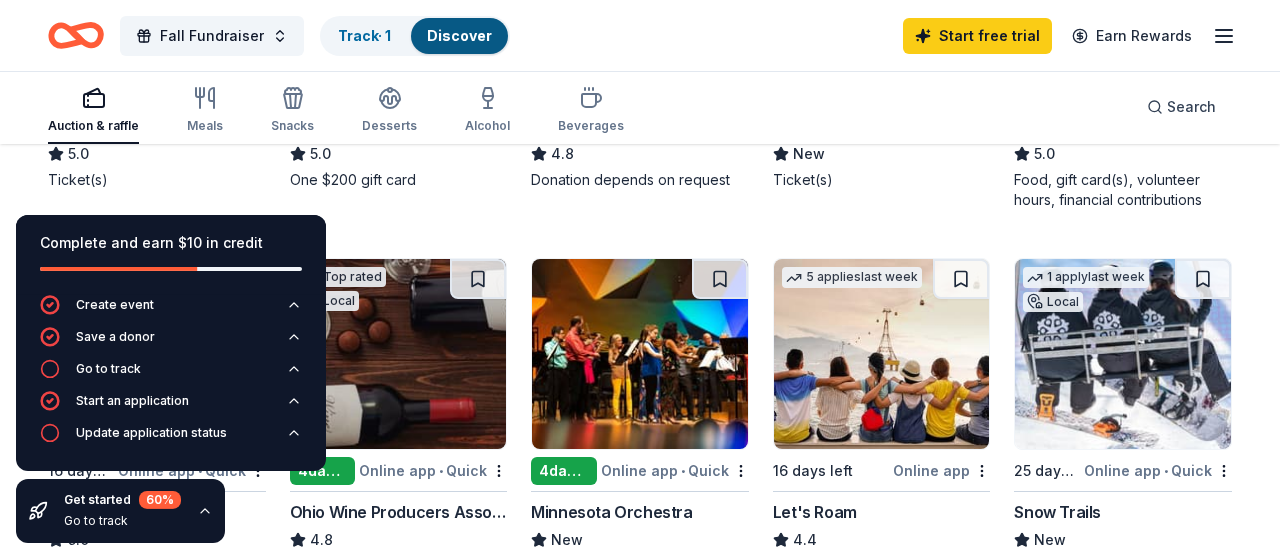 click 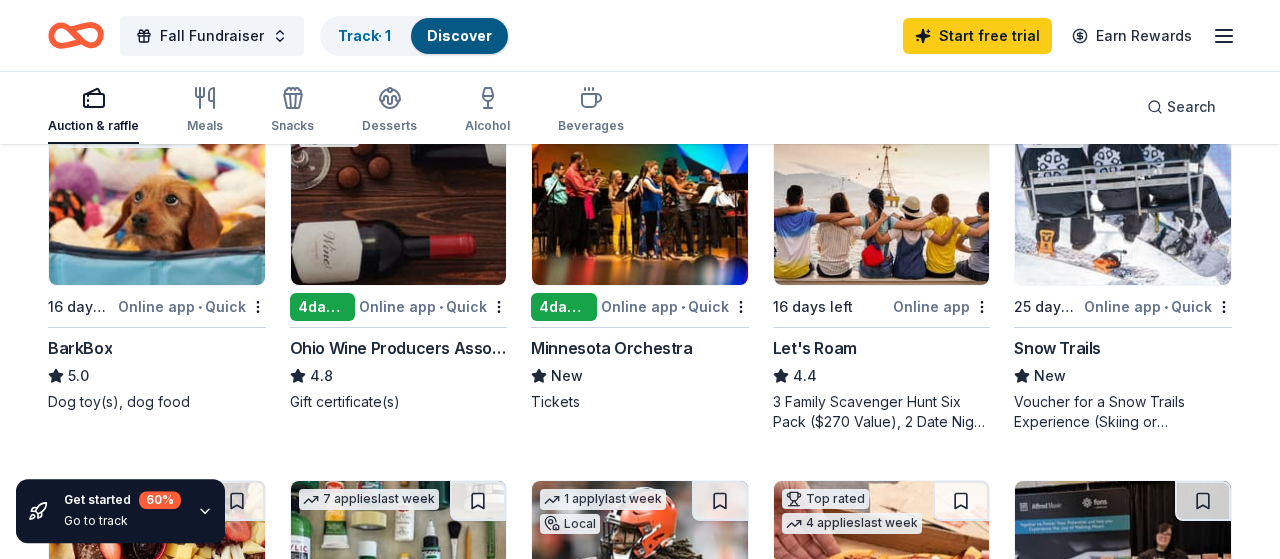 scroll, scrollTop: 670, scrollLeft: 0, axis: vertical 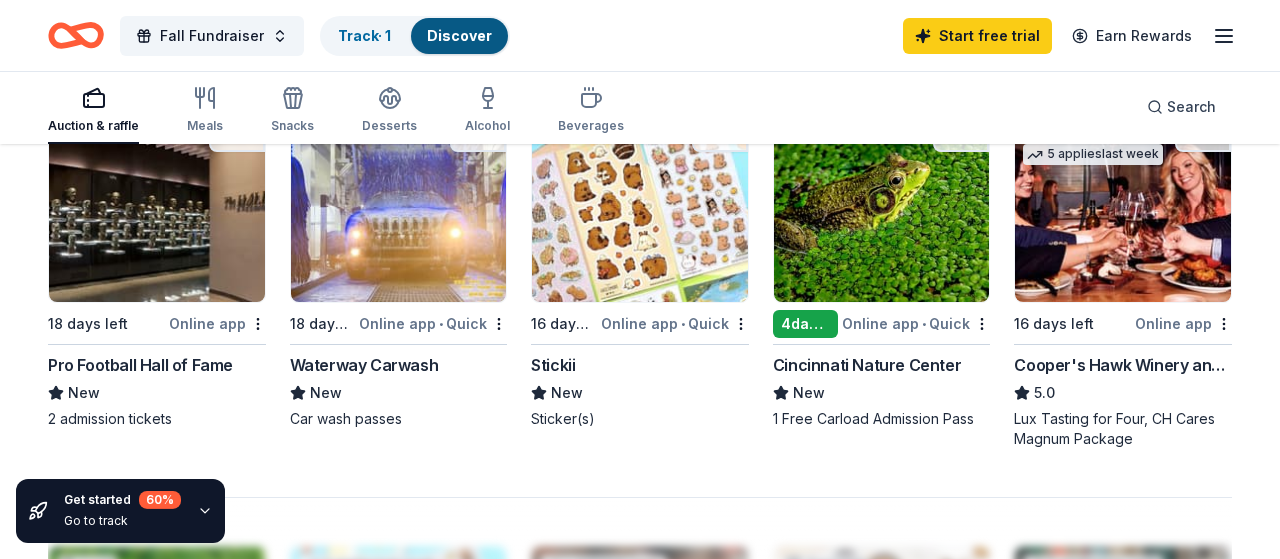 click on "Pro Football Hall of Fame" at bounding box center [140, 365] 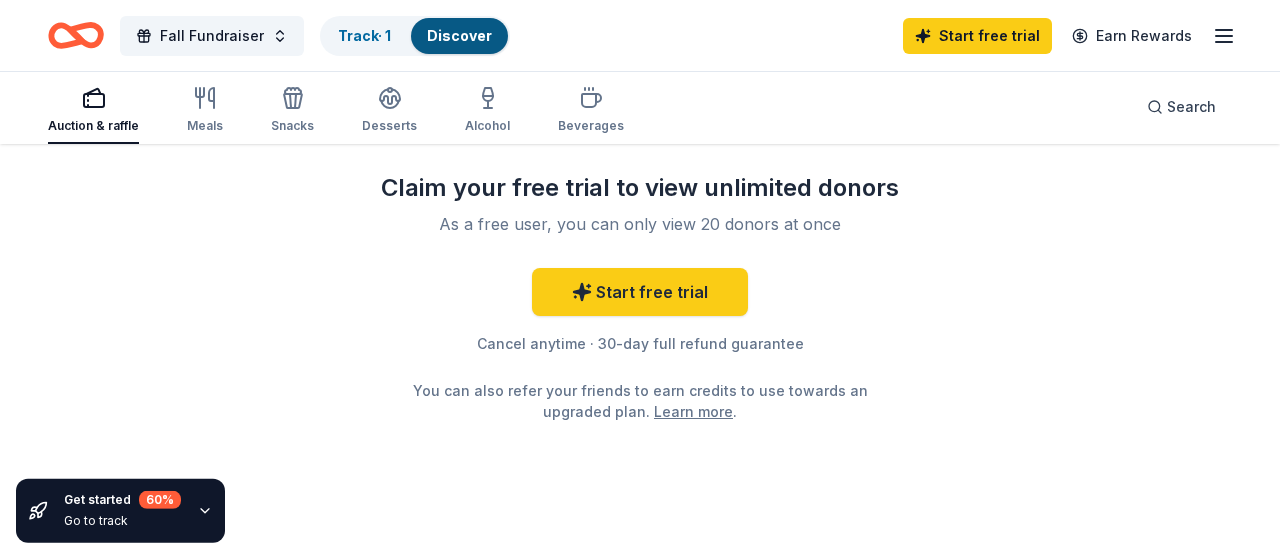 scroll, scrollTop: 2126, scrollLeft: 0, axis: vertical 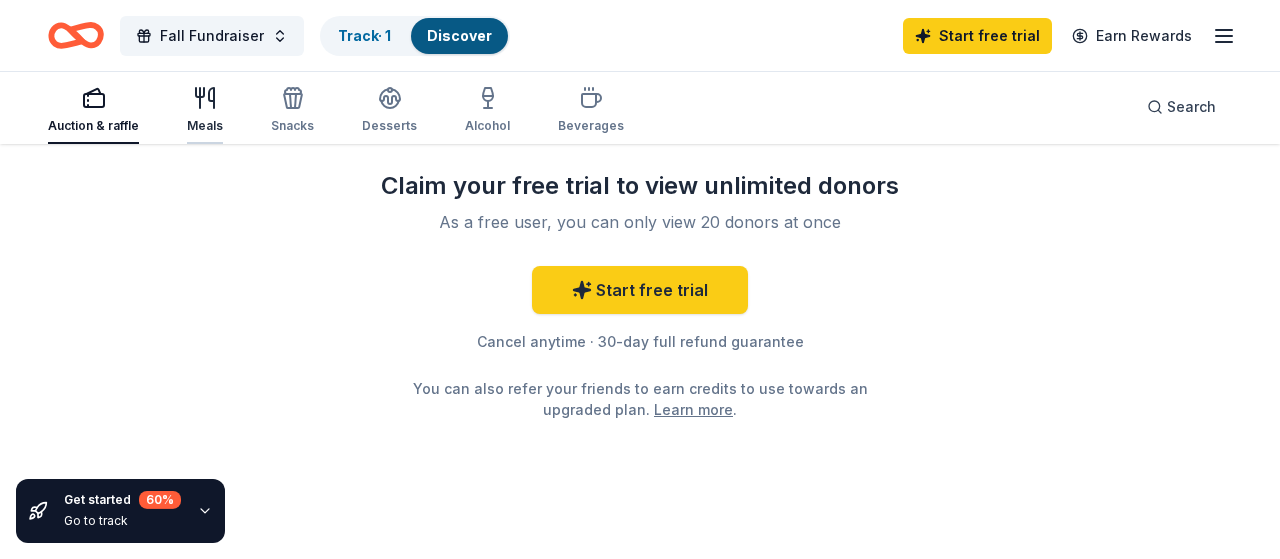 click 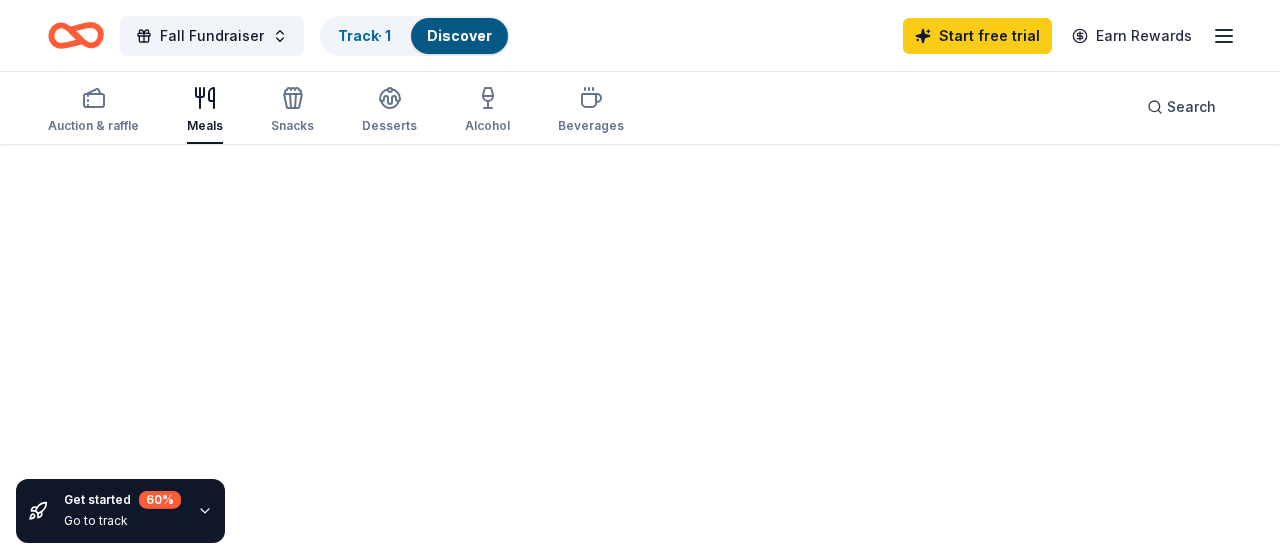 scroll, scrollTop: 0, scrollLeft: 0, axis: both 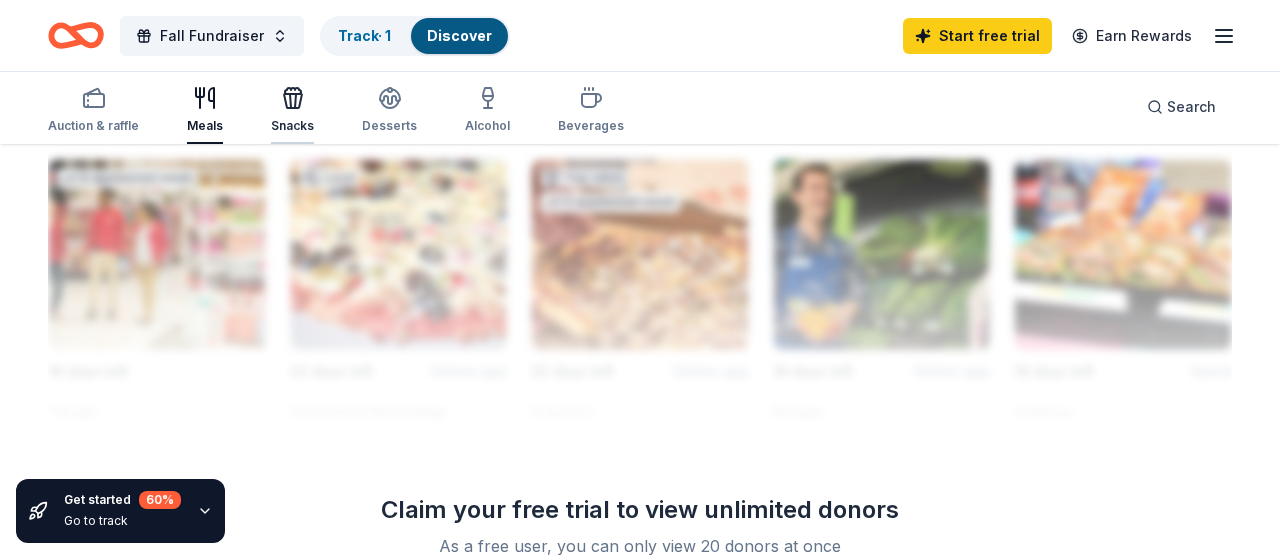click 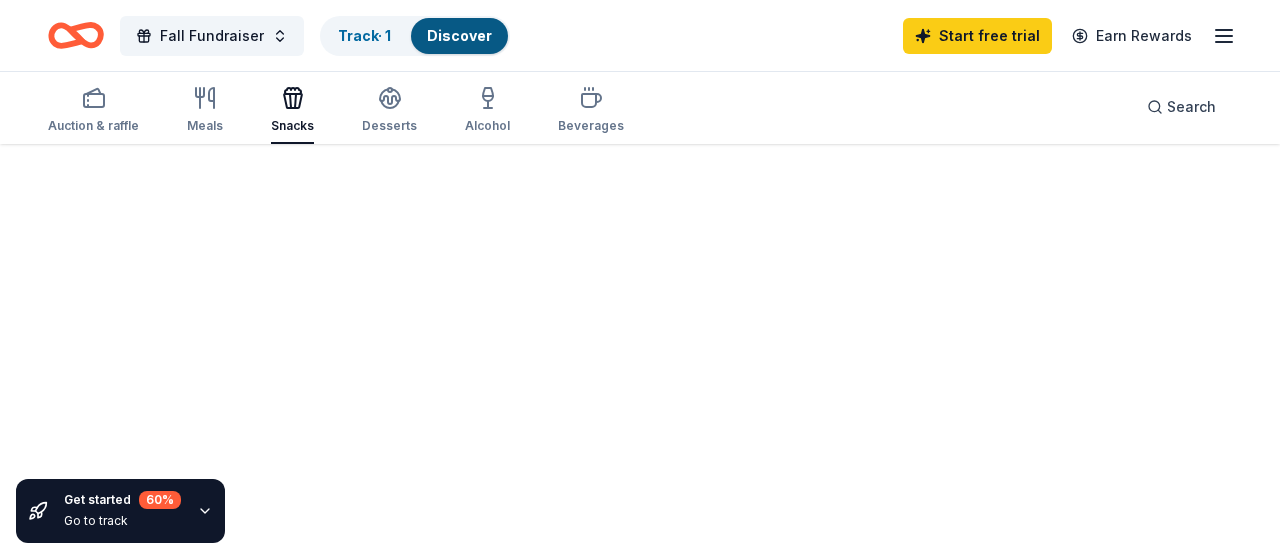 scroll, scrollTop: 0, scrollLeft: 0, axis: both 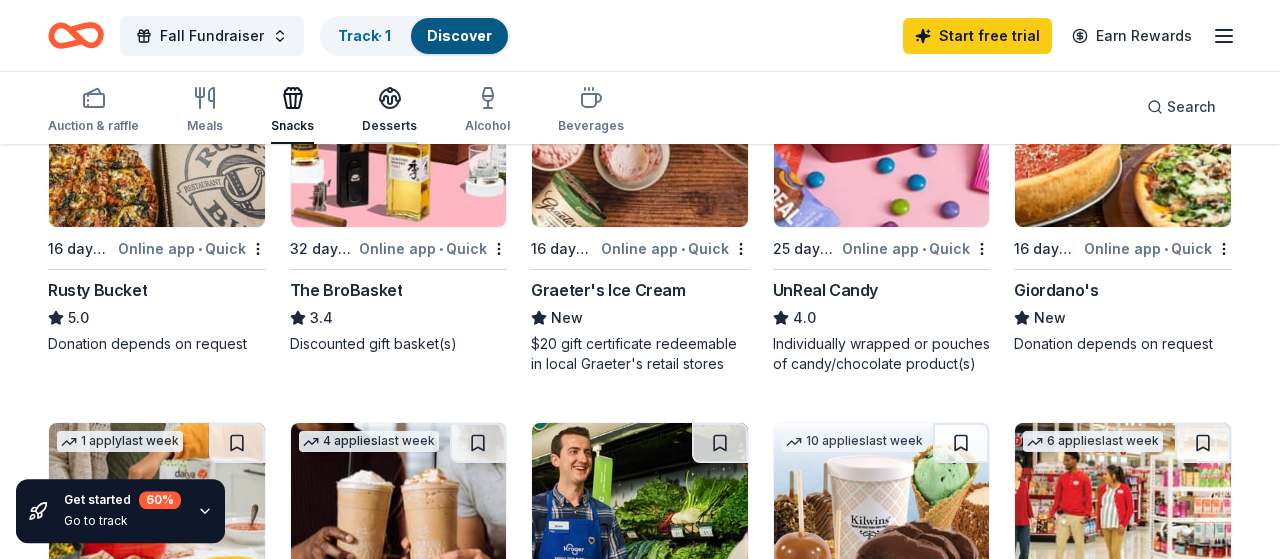 click 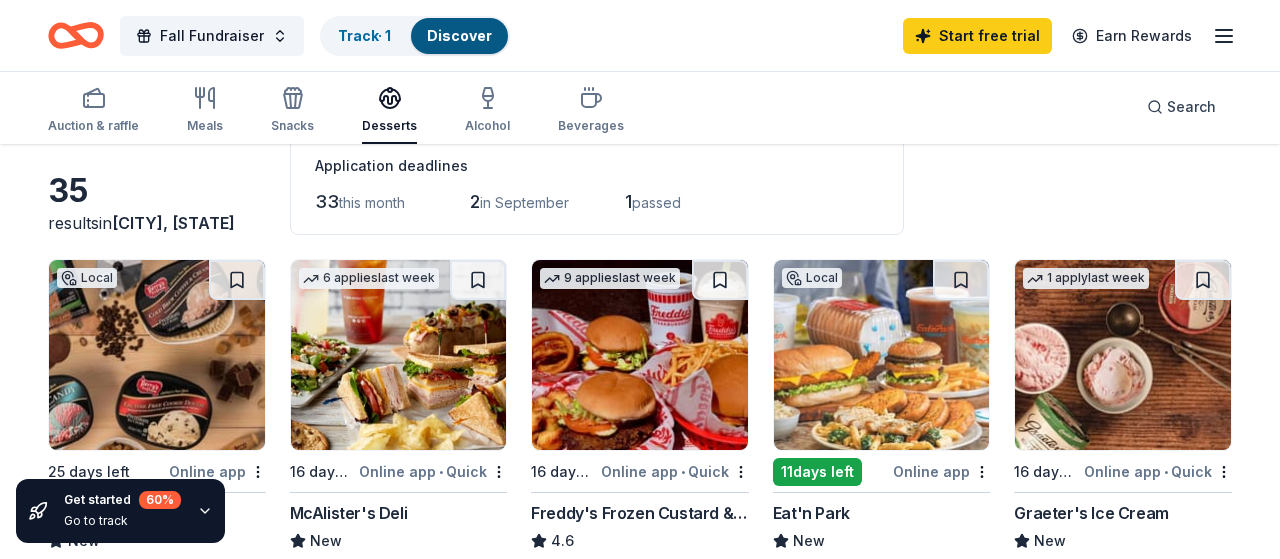scroll, scrollTop: 0, scrollLeft: 0, axis: both 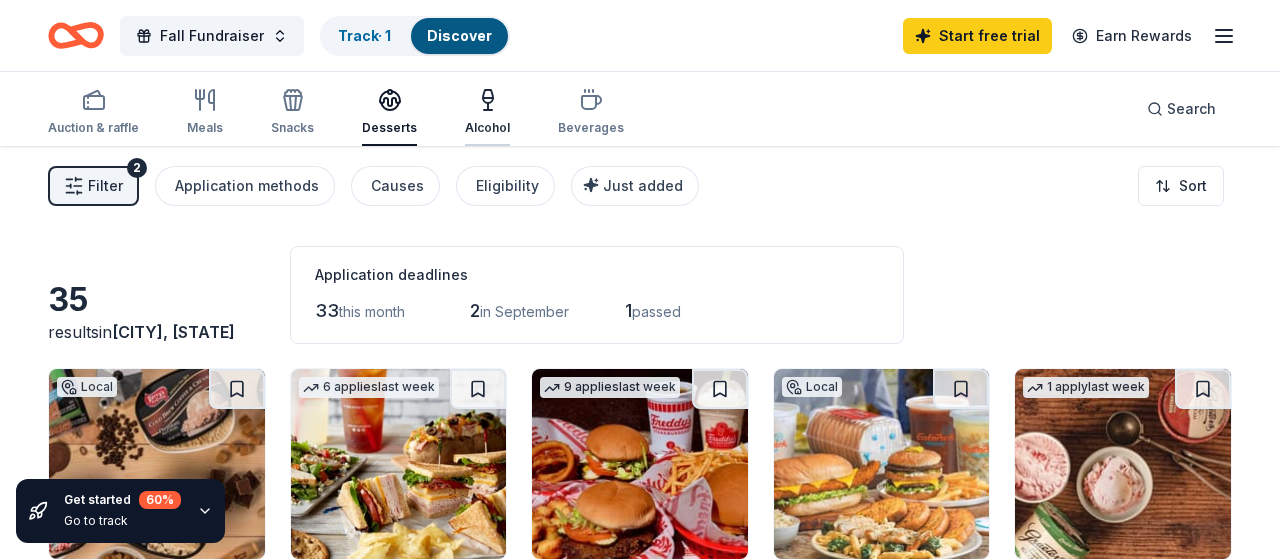 click 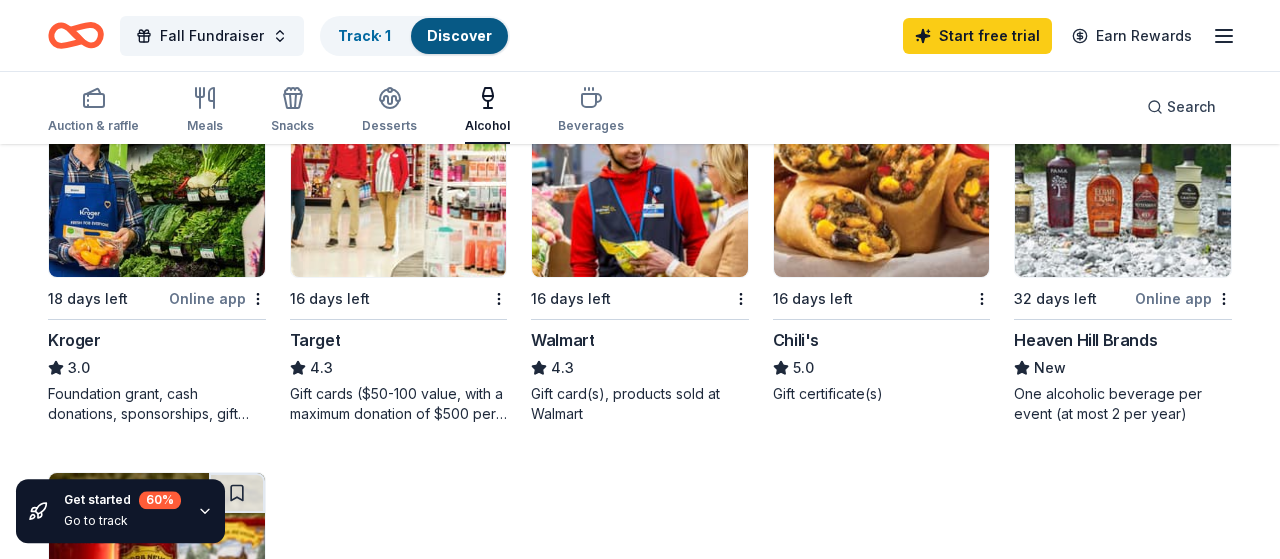 scroll, scrollTop: 1059, scrollLeft: 0, axis: vertical 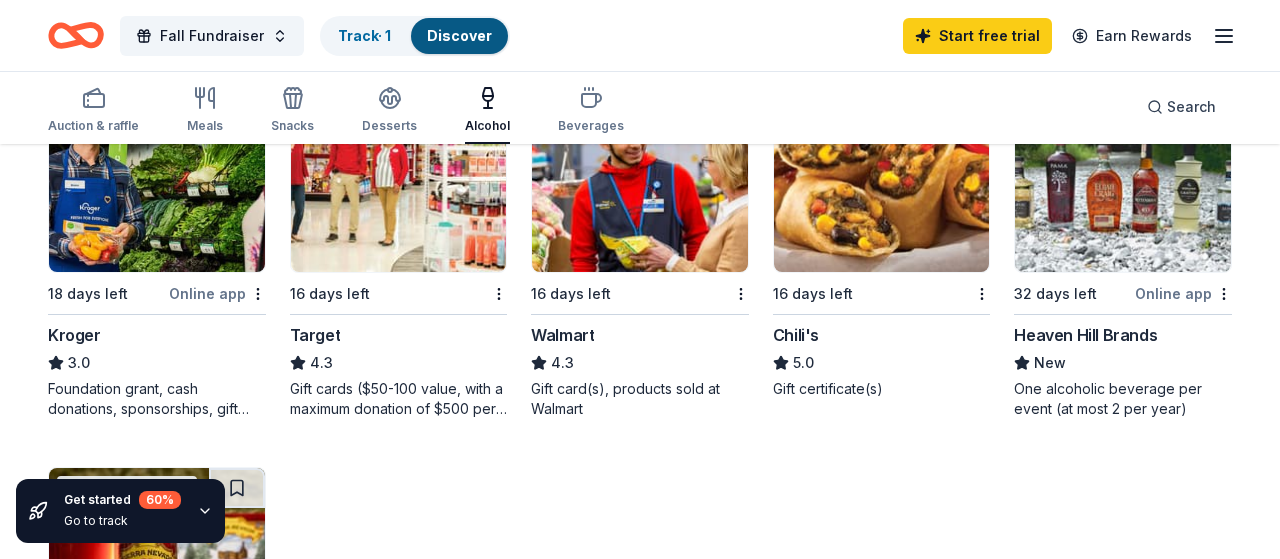 click on "Chili's" at bounding box center (796, 335) 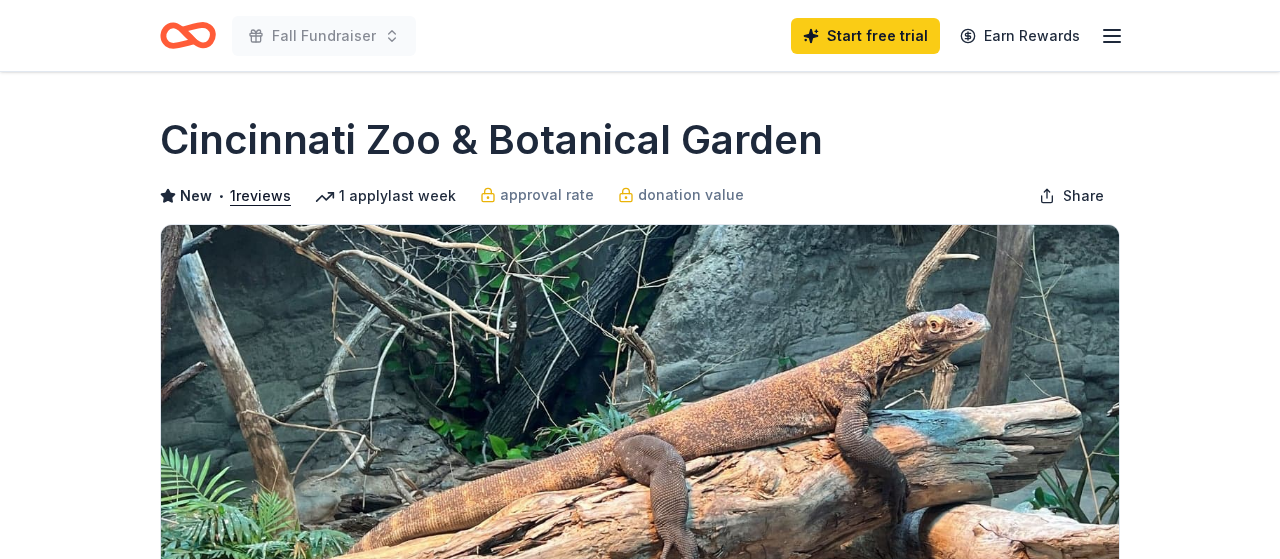 scroll, scrollTop: 0, scrollLeft: 0, axis: both 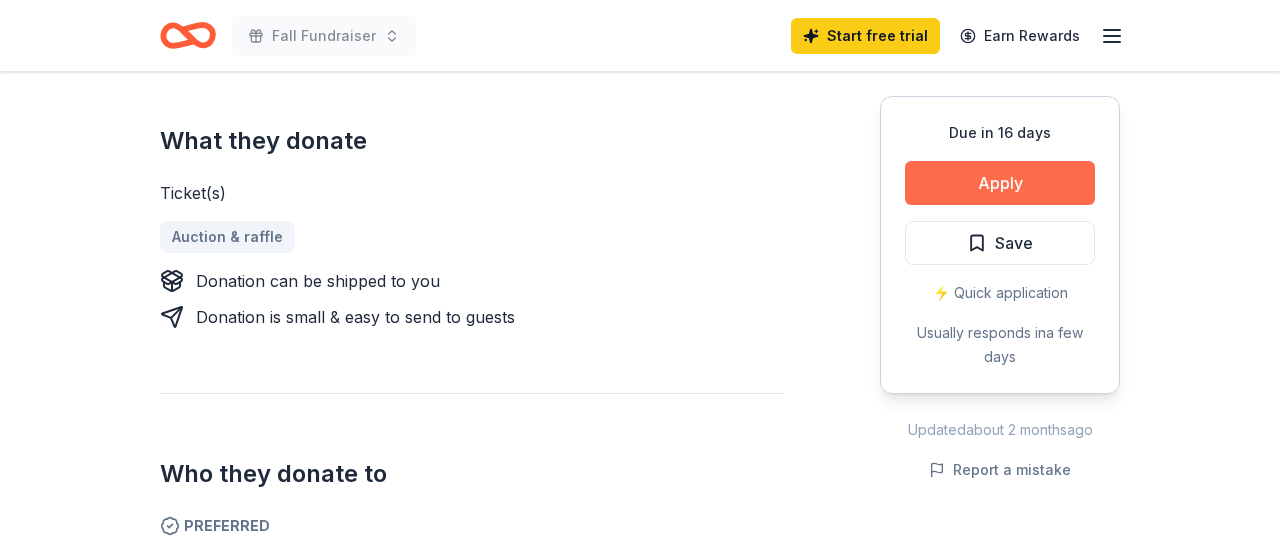 click on "Apply" at bounding box center (1000, 183) 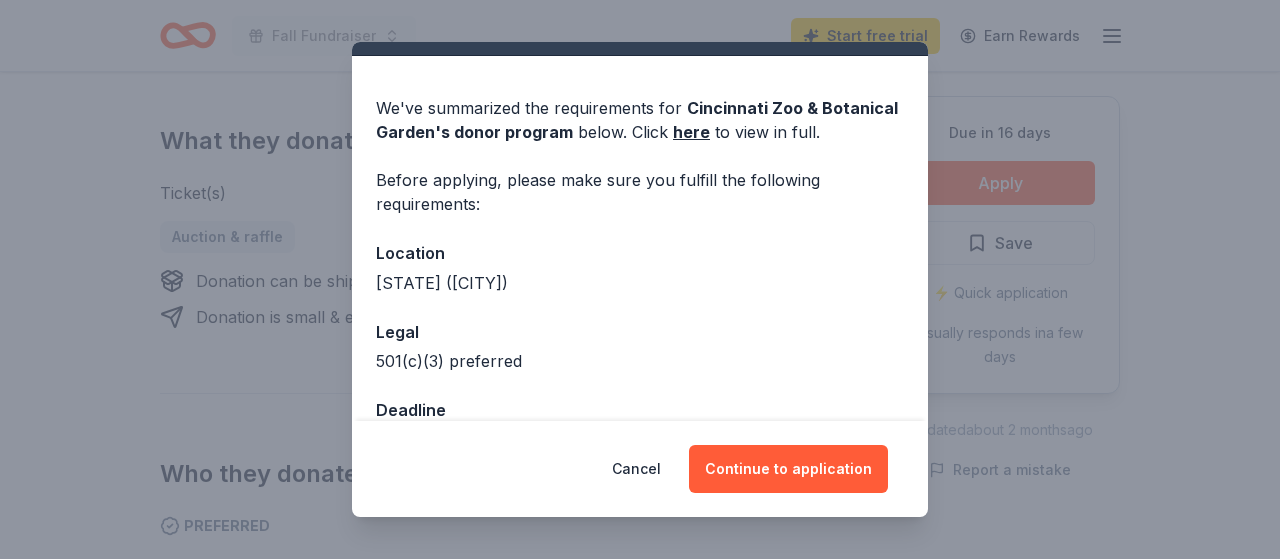 scroll, scrollTop: 0, scrollLeft: 0, axis: both 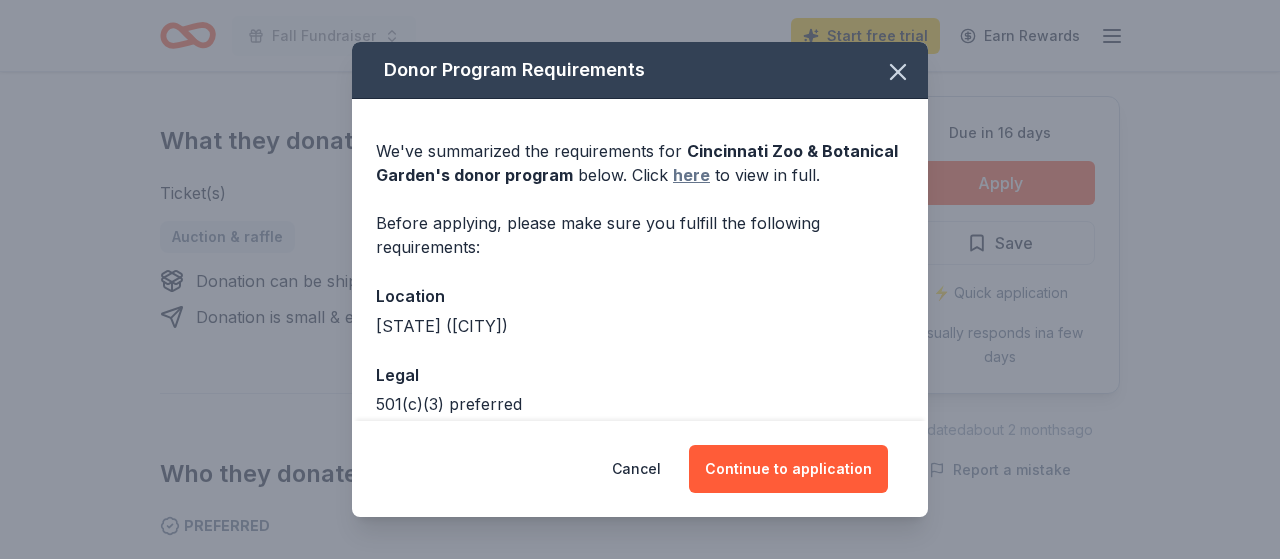 click on "here" at bounding box center [691, 175] 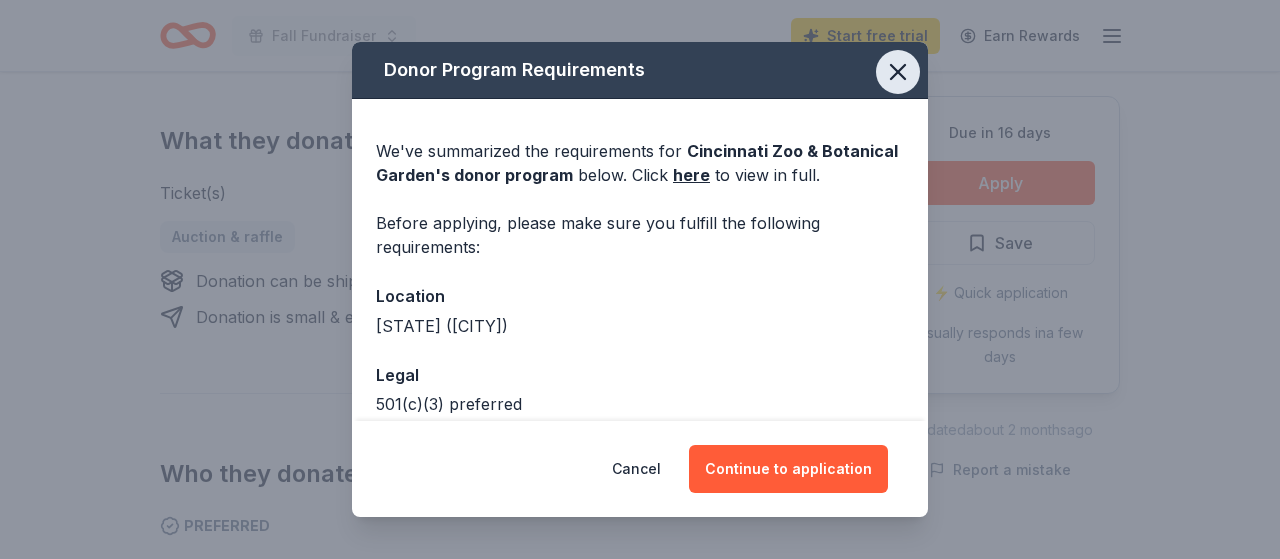 click 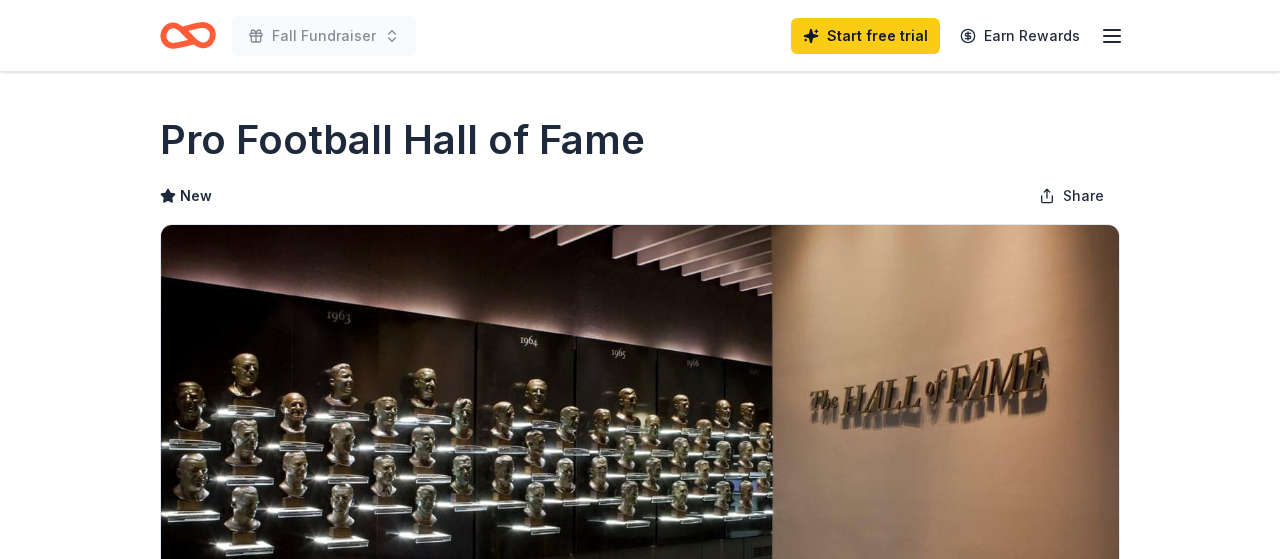 scroll, scrollTop: 0, scrollLeft: 0, axis: both 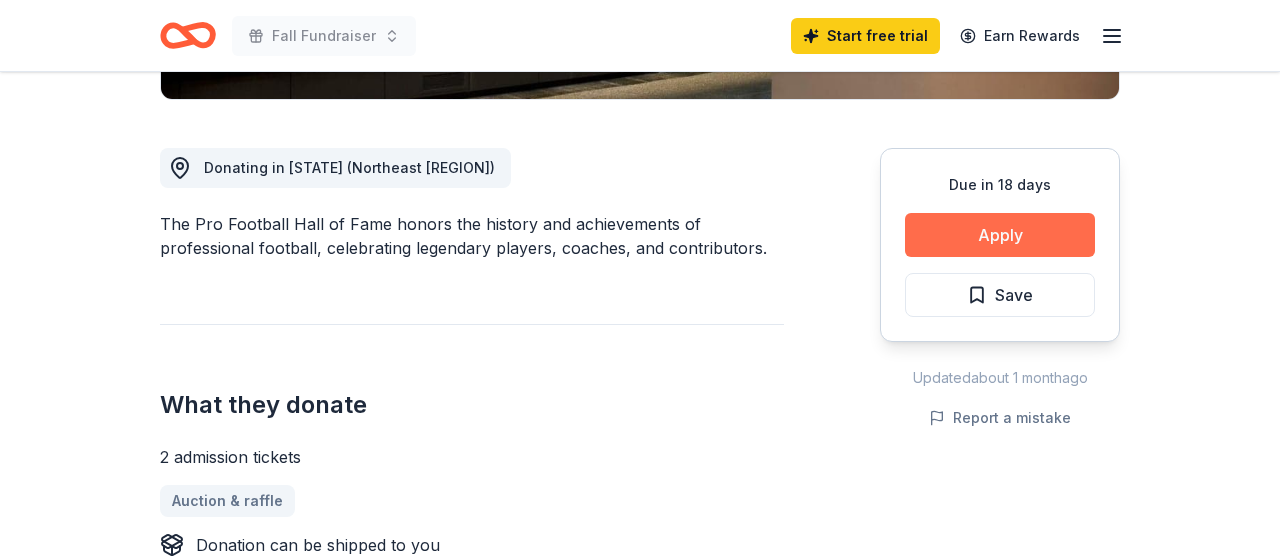 click on "Apply" at bounding box center [1000, 235] 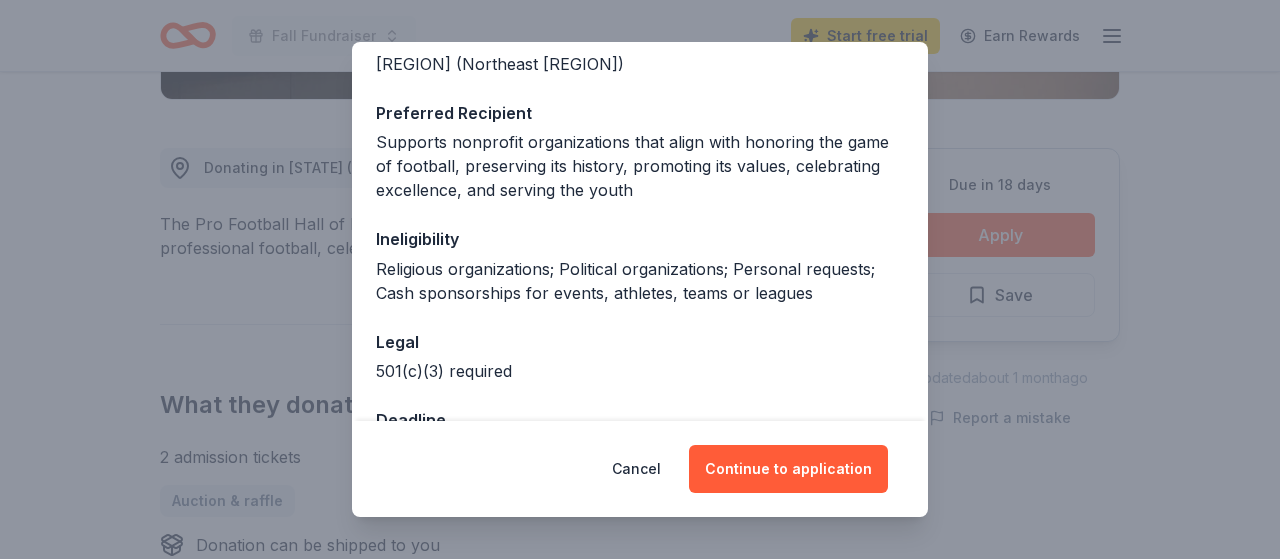 scroll, scrollTop: 263, scrollLeft: 0, axis: vertical 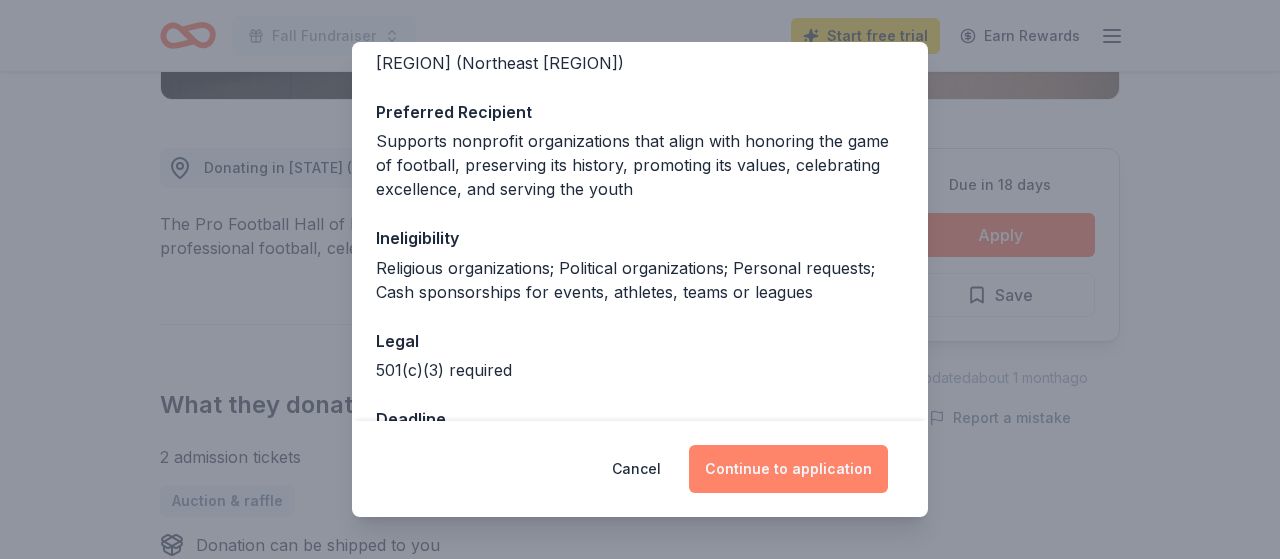 click on "Continue to application" at bounding box center [788, 469] 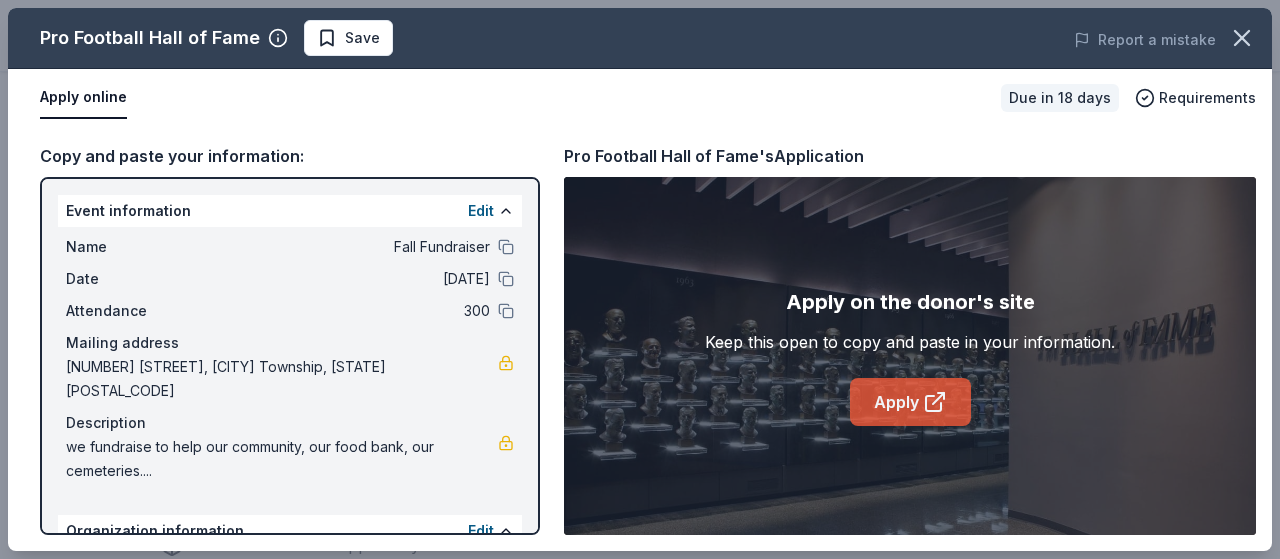 click on "Apply" at bounding box center [910, 402] 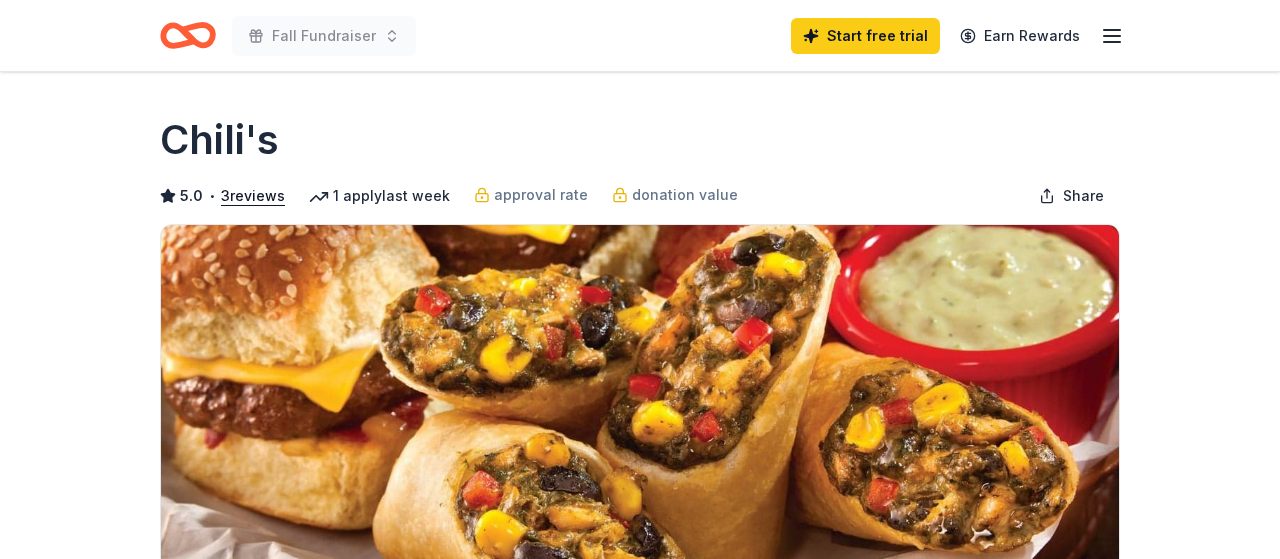 scroll, scrollTop: 0, scrollLeft: 0, axis: both 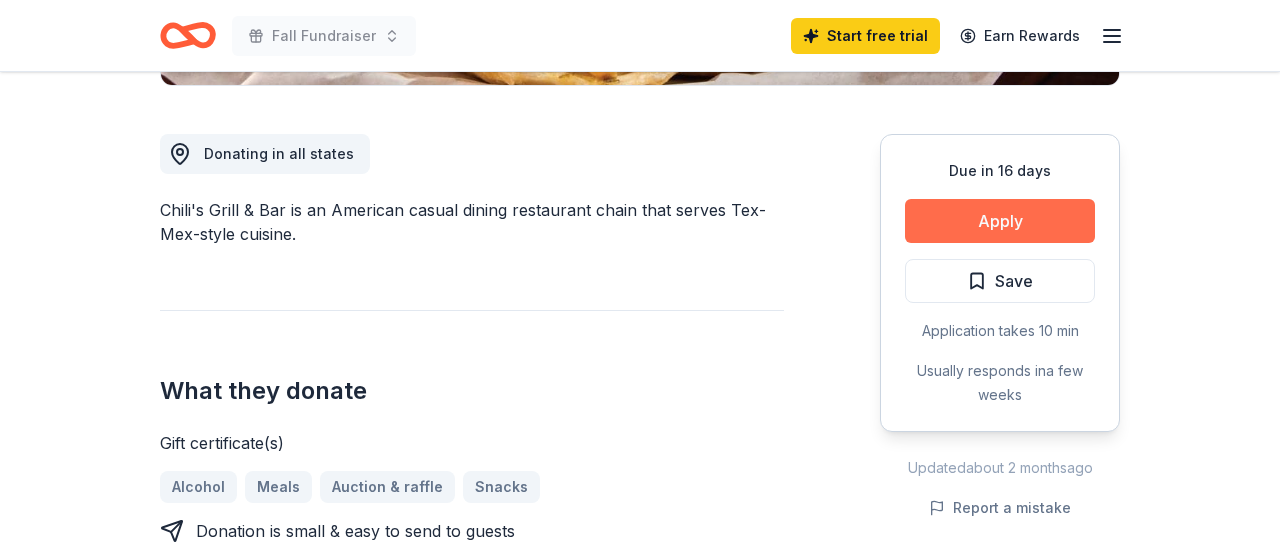 click on "Apply" at bounding box center [1000, 221] 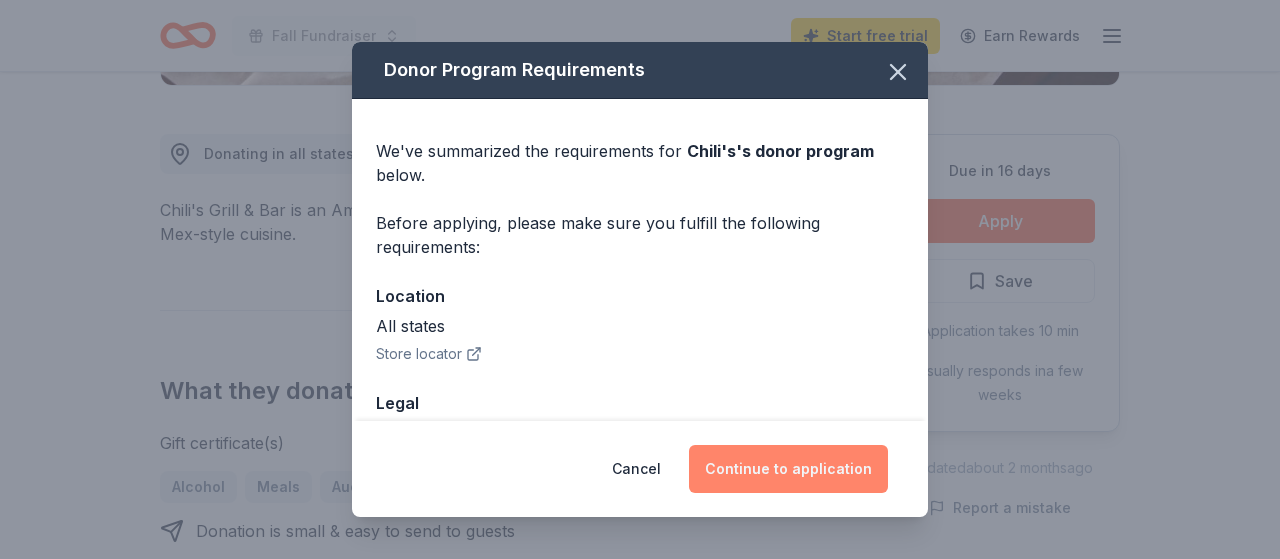 click on "Continue to application" at bounding box center [788, 469] 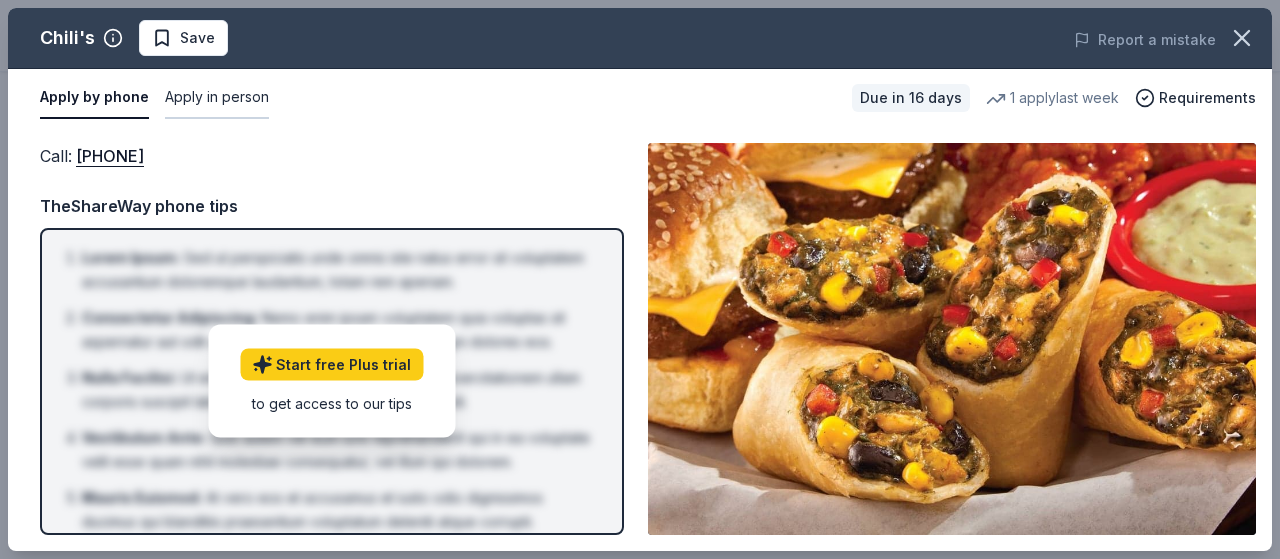 click on "Apply in person" at bounding box center (217, 98) 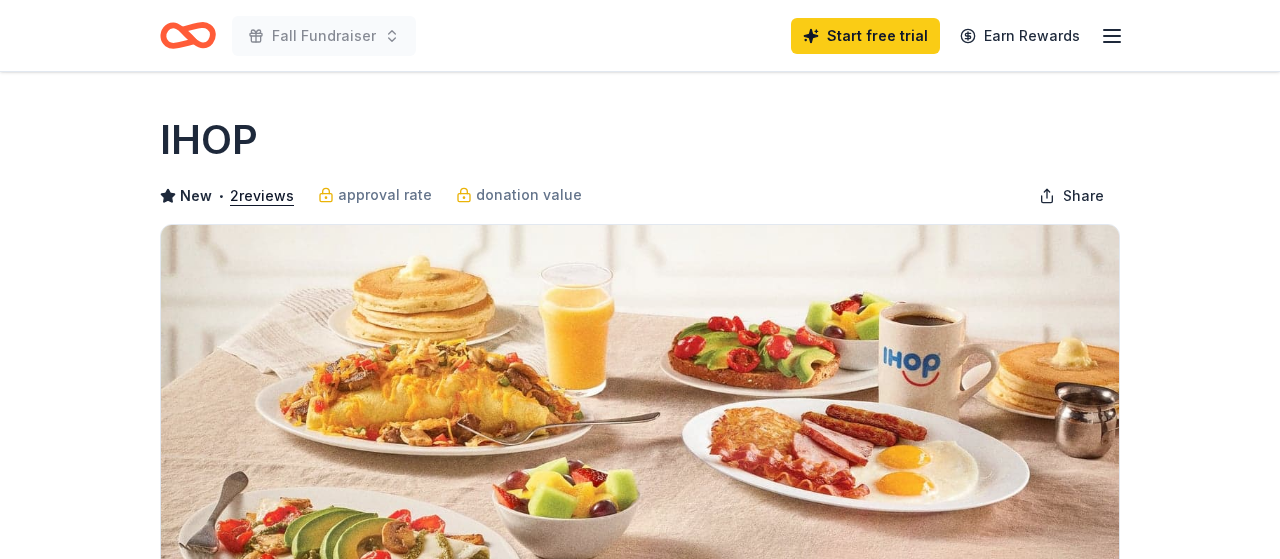 scroll, scrollTop: 0, scrollLeft: 0, axis: both 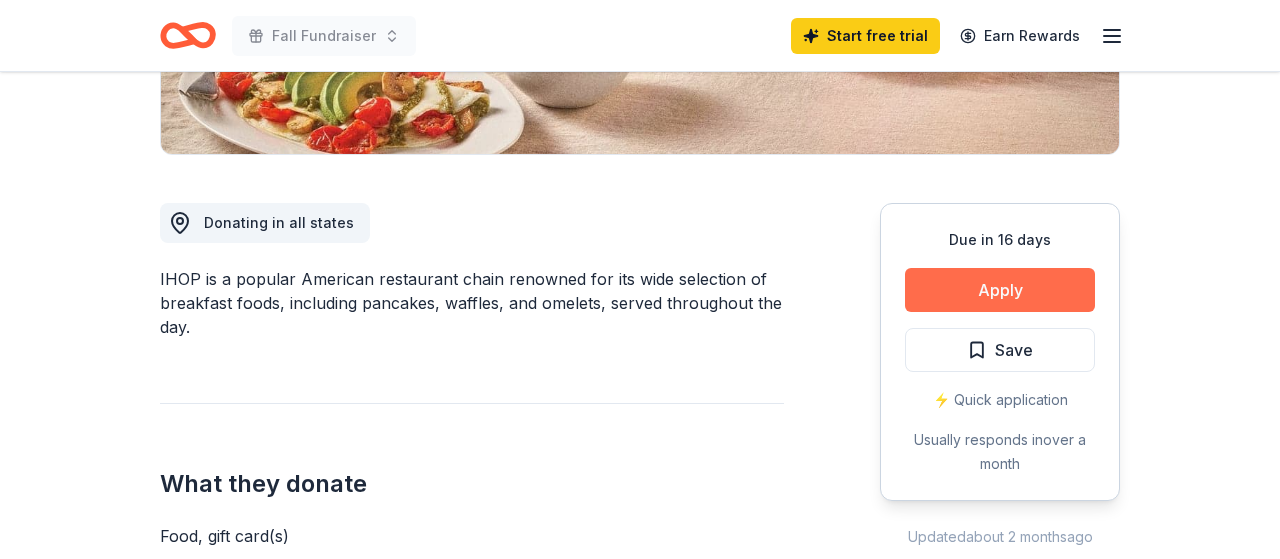 click on "Apply" at bounding box center (1000, 290) 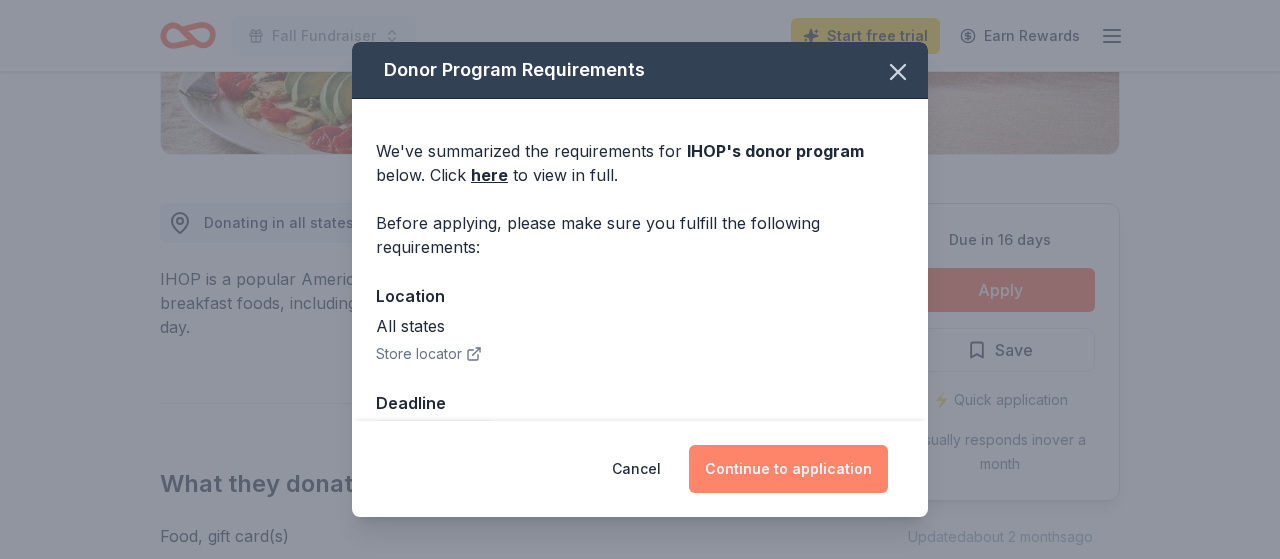 click on "Continue to application" at bounding box center [788, 469] 